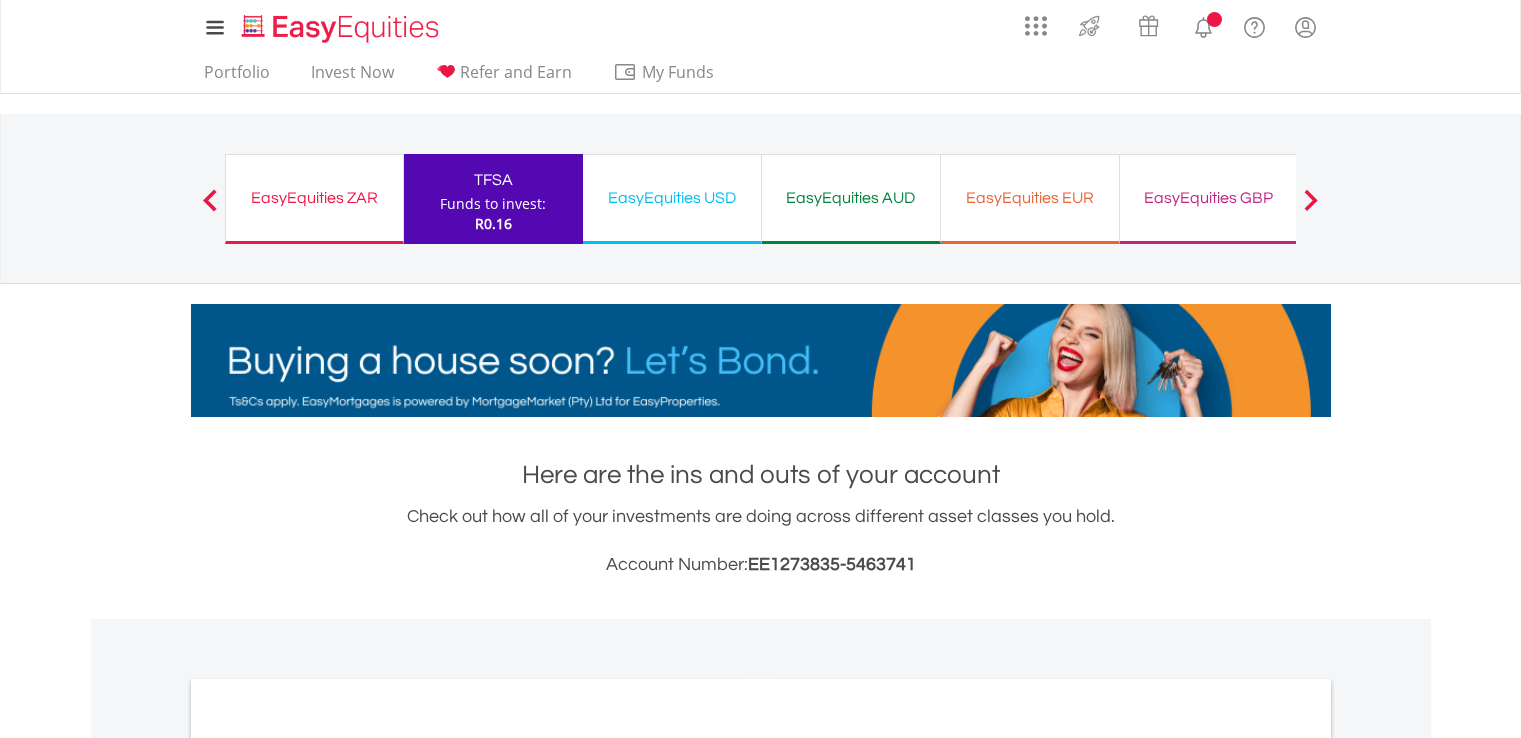 scroll, scrollTop: 0, scrollLeft: 0, axis: both 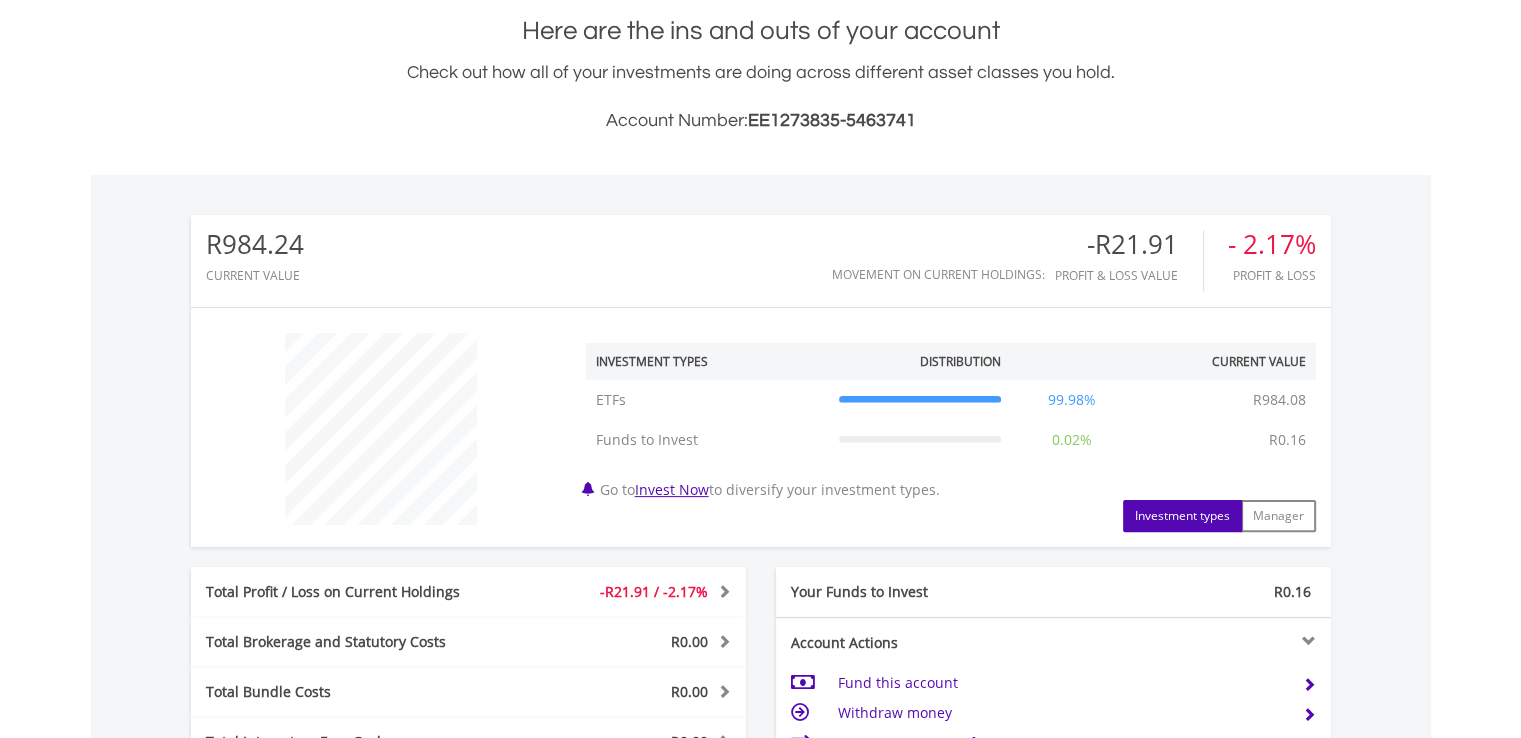 drag, startPoint x: 1532, startPoint y: 108, endPoint x: 1528, endPoint y: 326, distance: 218.0367 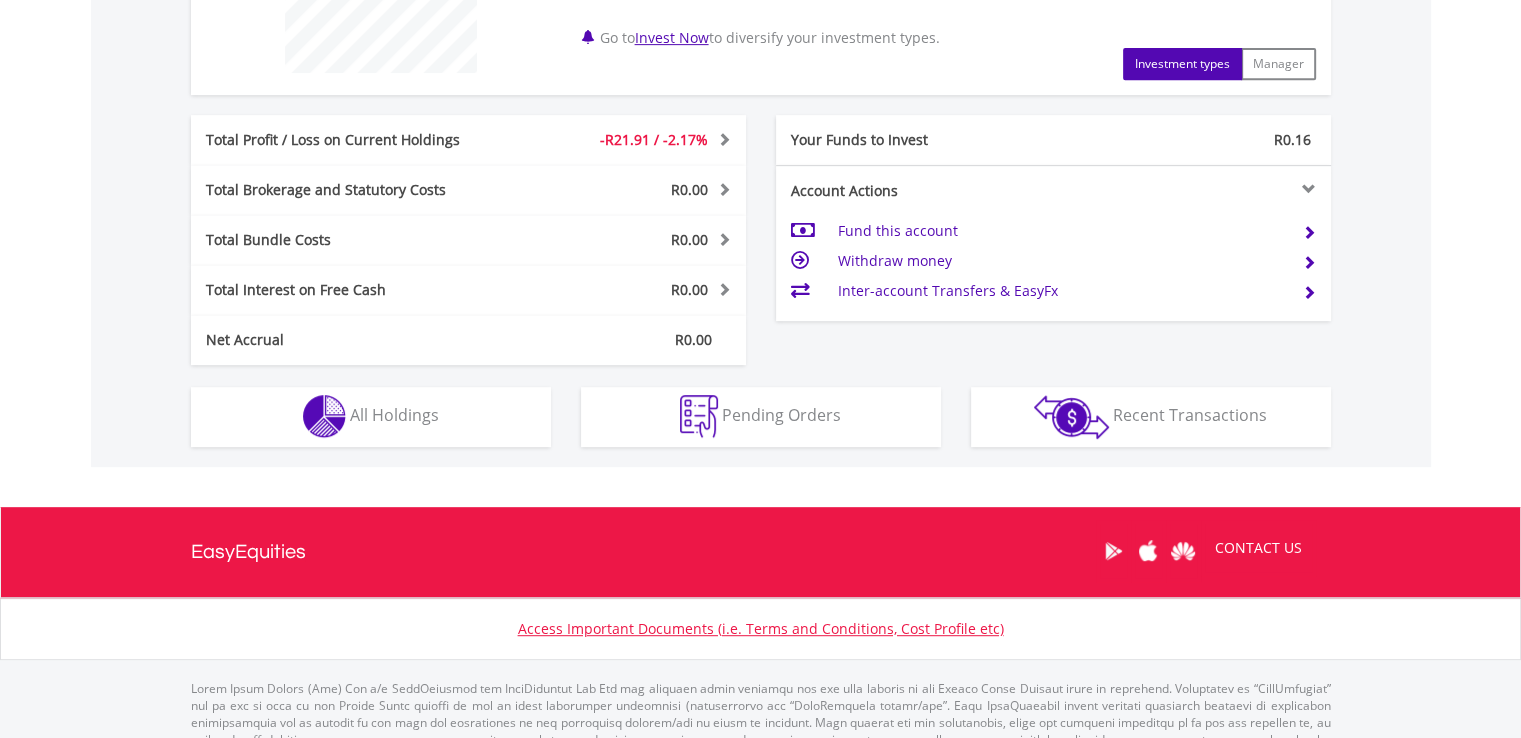 scroll, scrollTop: 904, scrollLeft: 0, axis: vertical 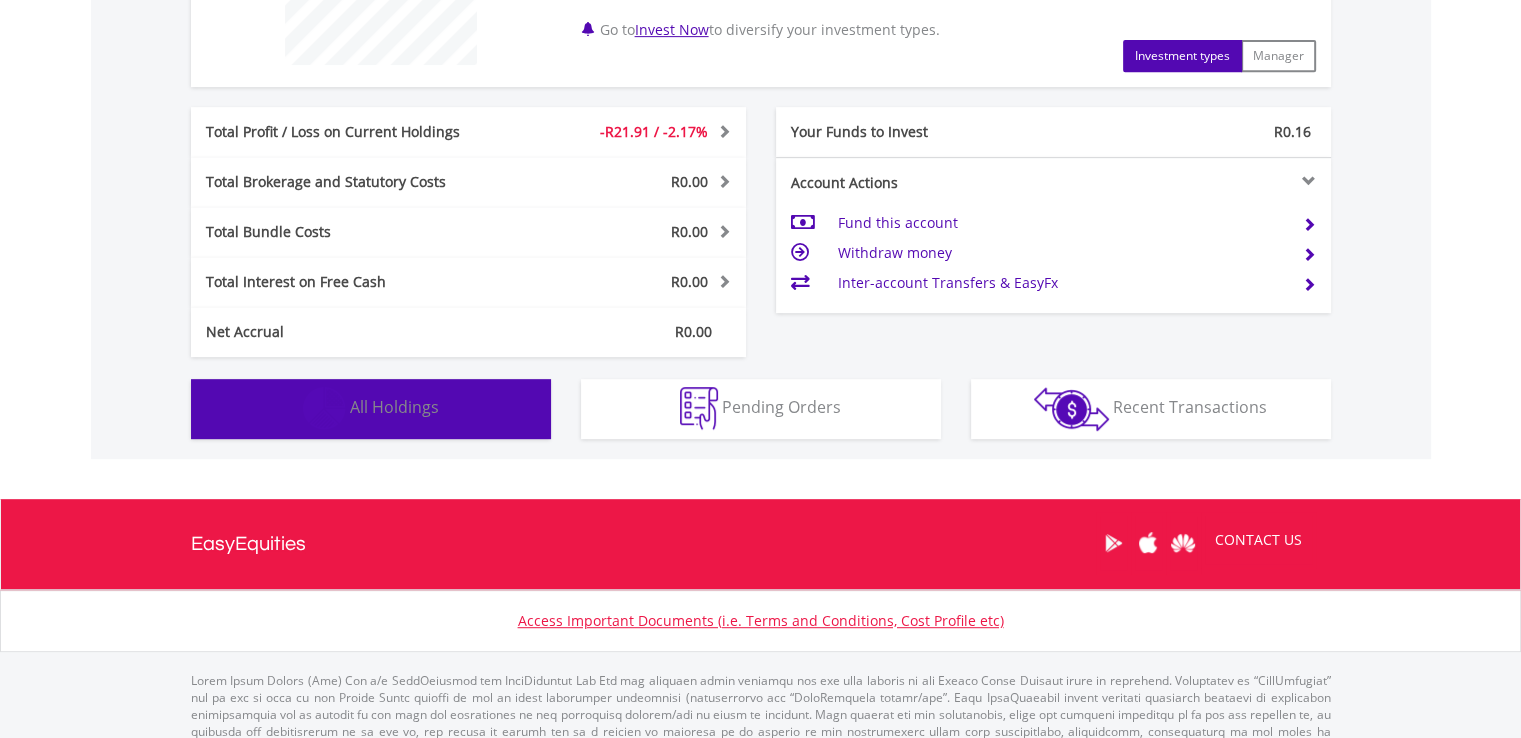 click on "Holdings
All Holdings" at bounding box center [371, 409] 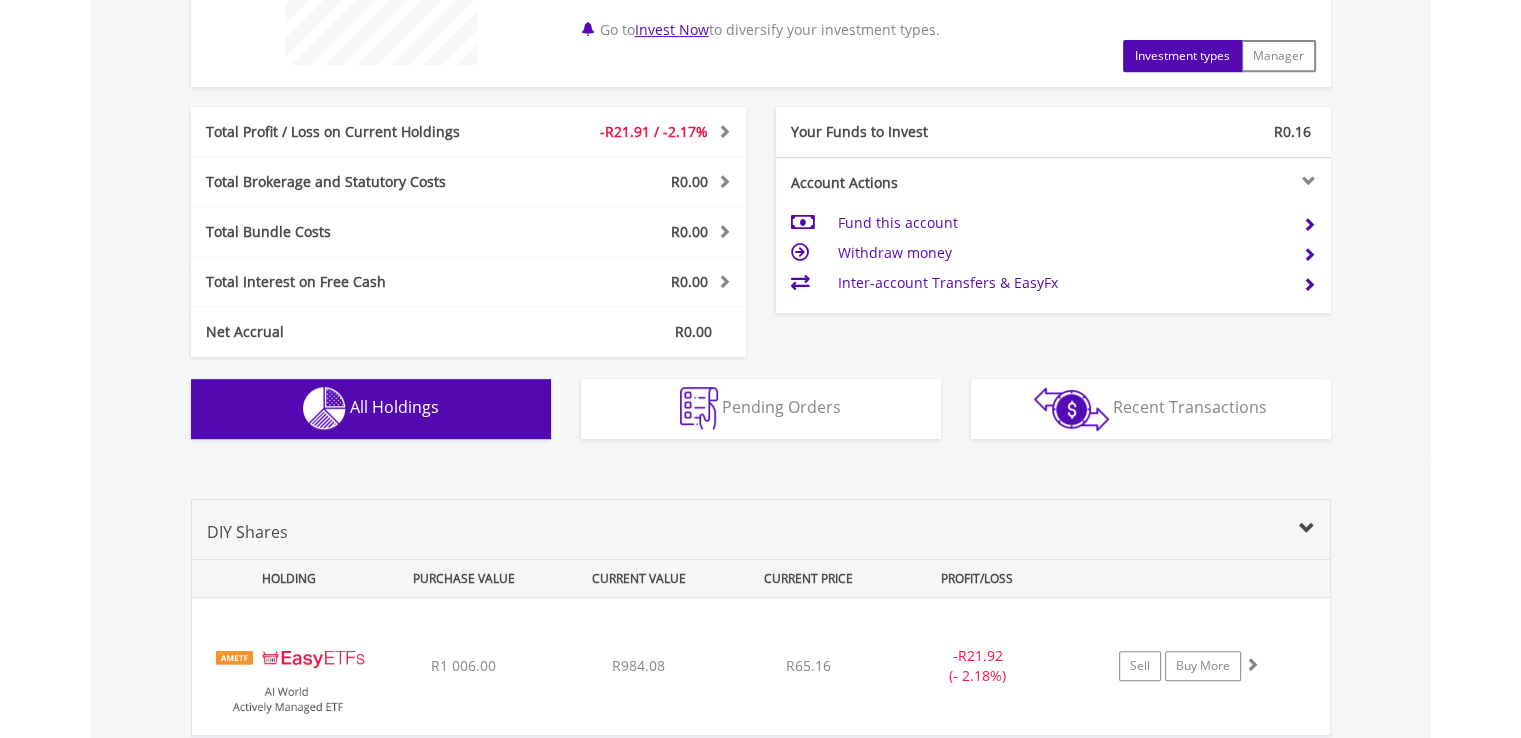 scroll, scrollTop: 1234, scrollLeft: 0, axis: vertical 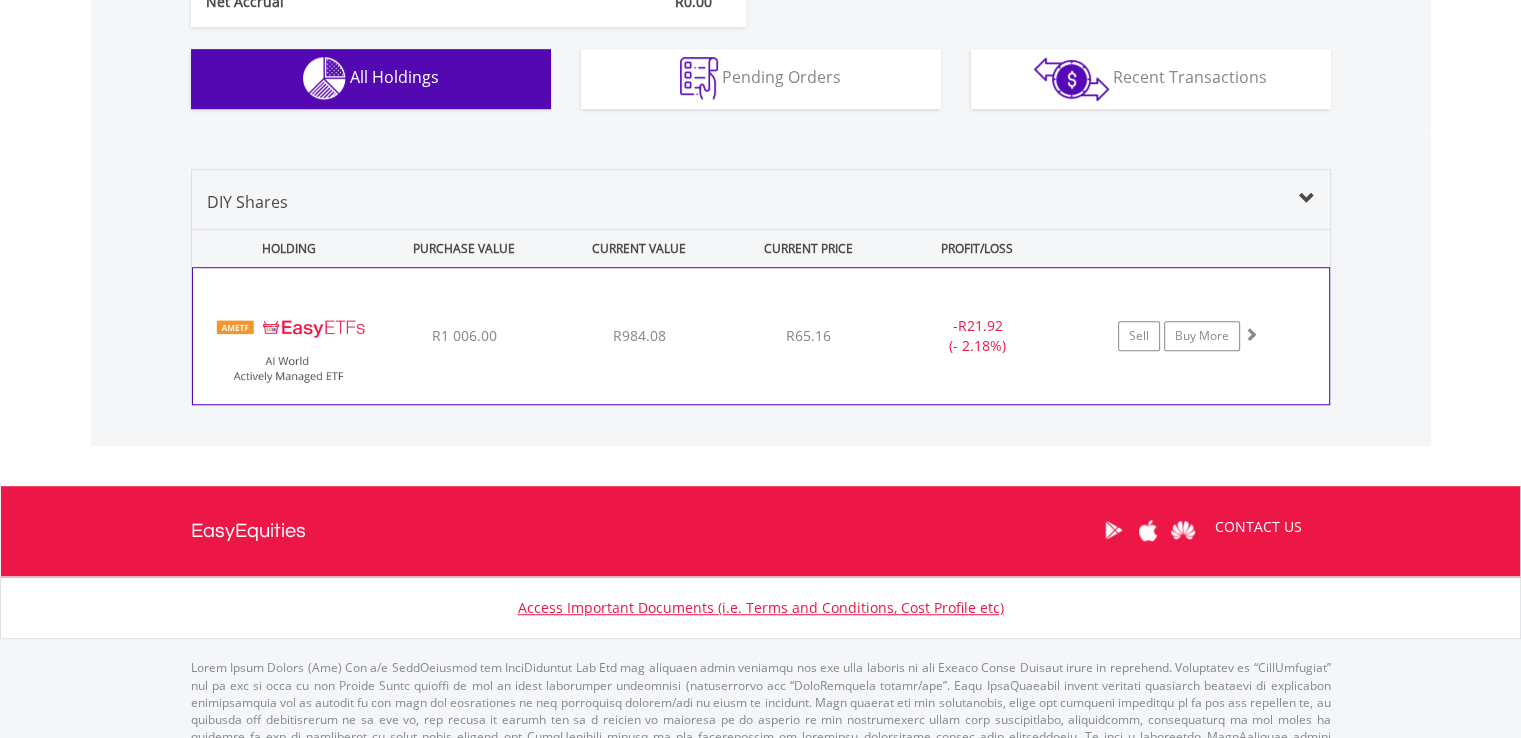 click at bounding box center [289, 346] 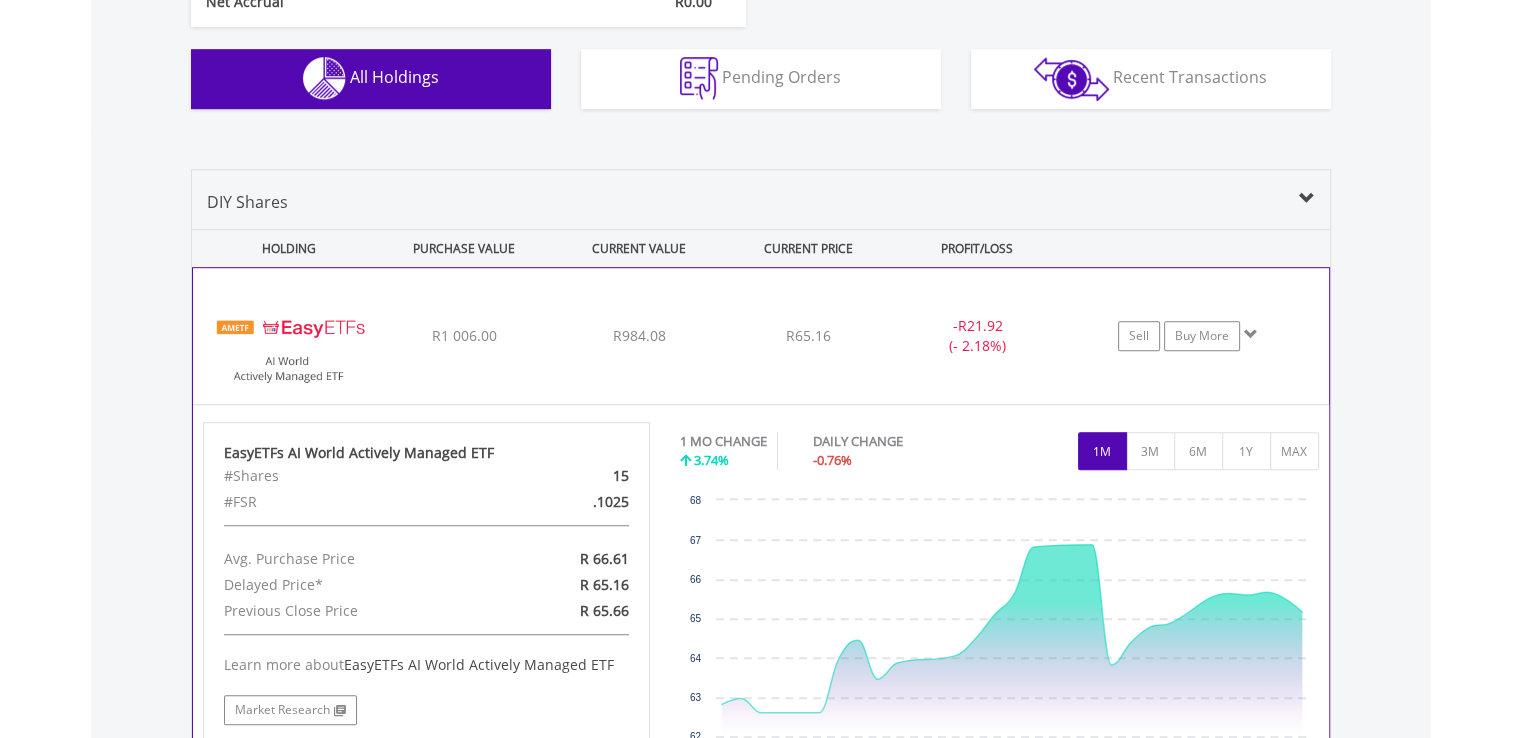 click on "-  R21.92 (- 2.18%)" at bounding box center (977, 336) 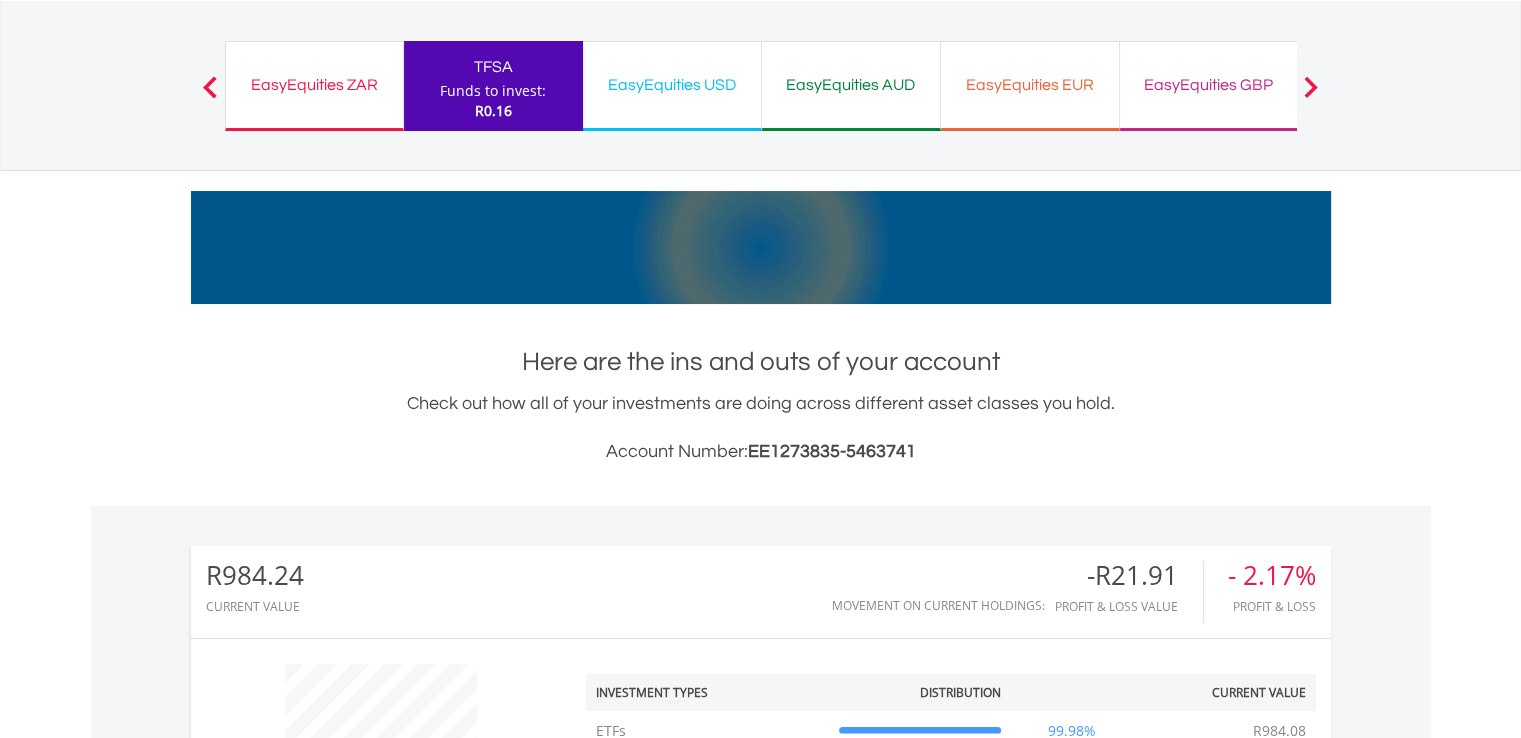 scroll, scrollTop: 0, scrollLeft: 0, axis: both 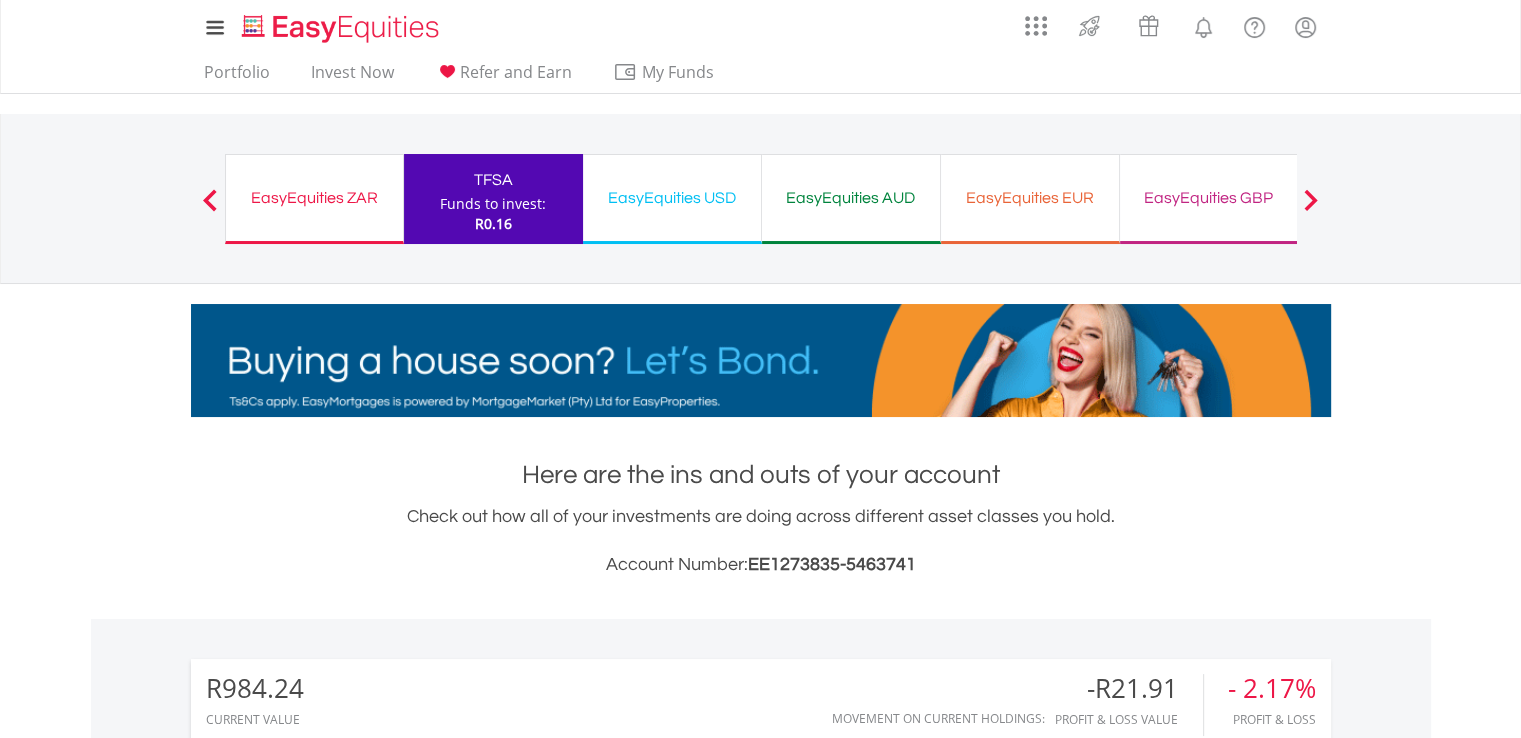 click on "EasyEquities ZAR
Funds to invest:
R0.16" at bounding box center [314, 199] 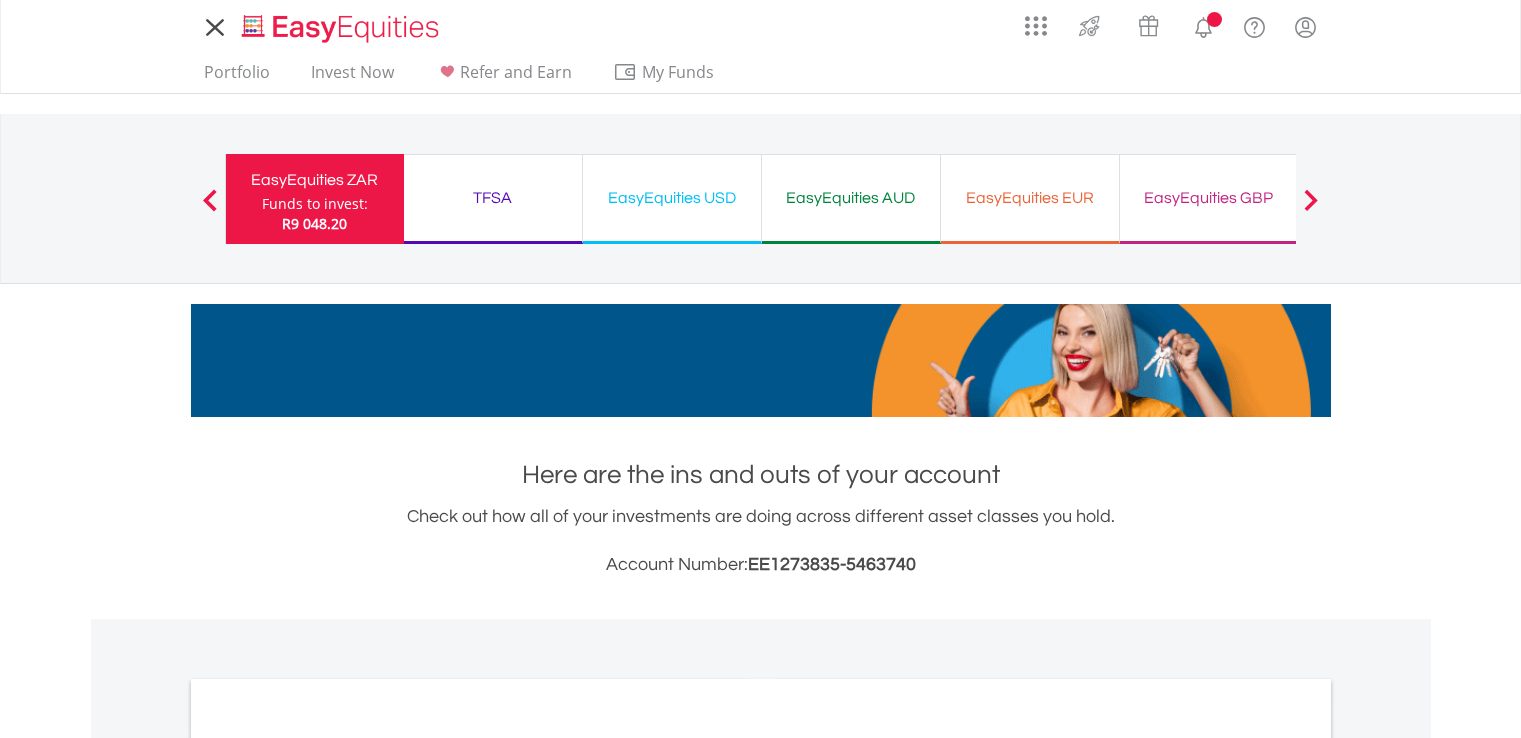scroll, scrollTop: 0, scrollLeft: 0, axis: both 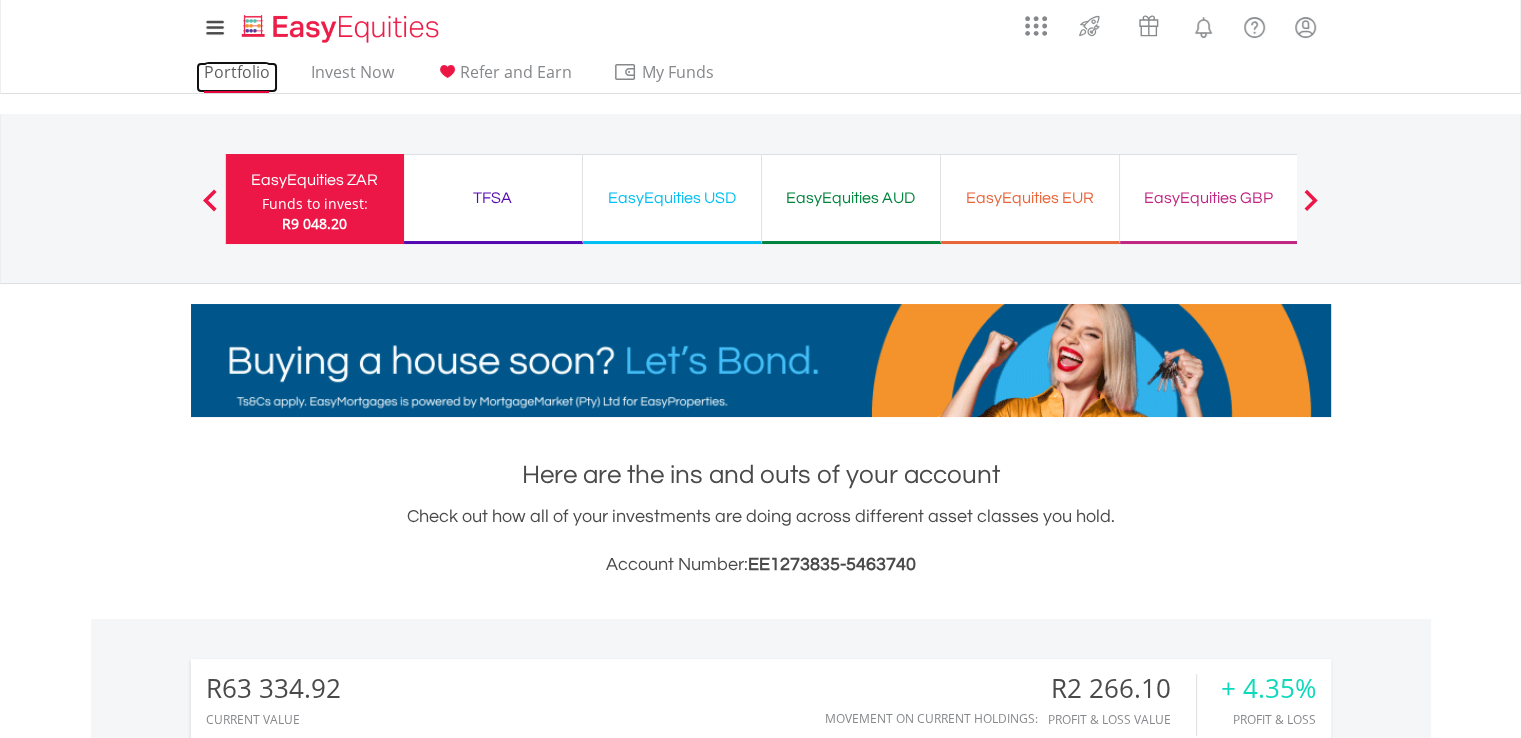 click on "Portfolio" at bounding box center [237, 77] 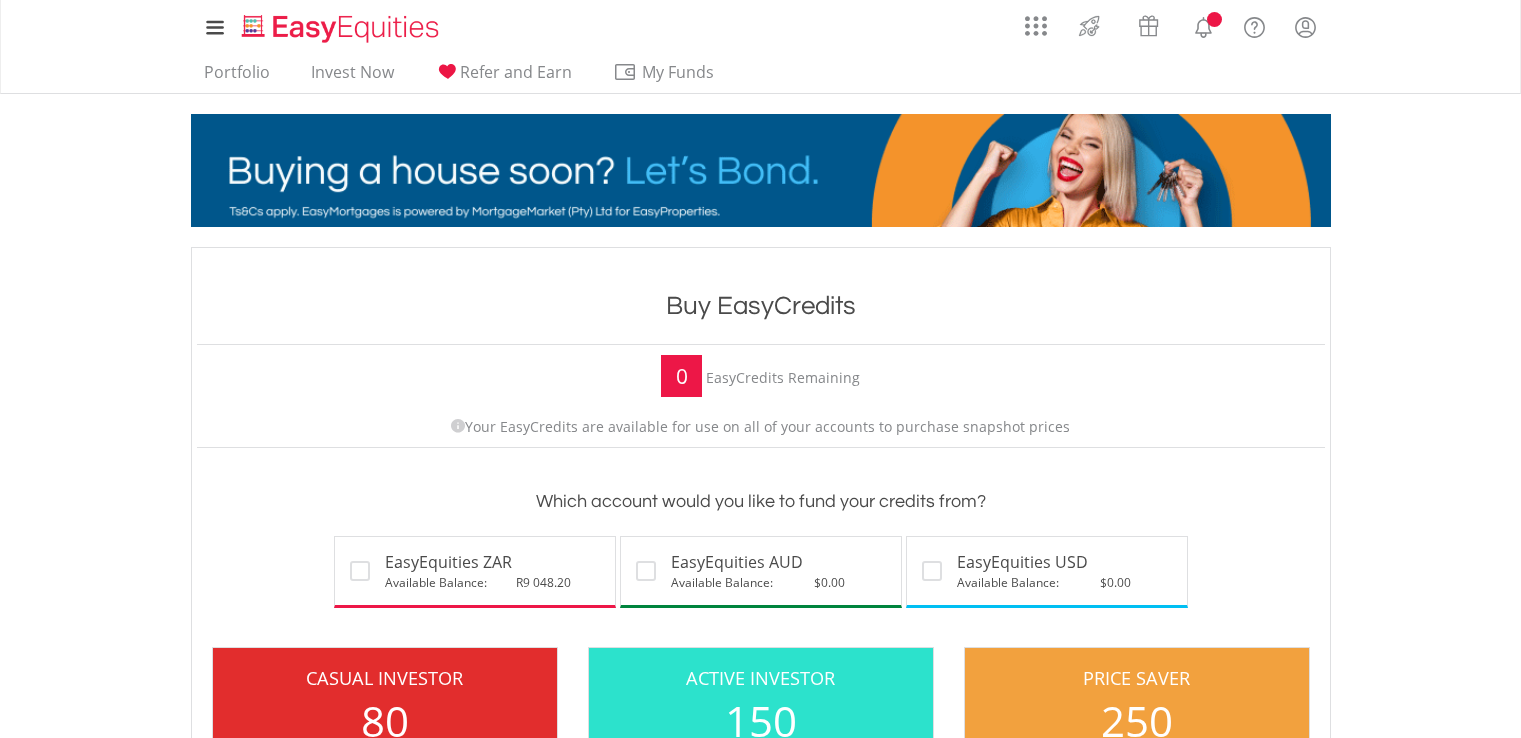 scroll, scrollTop: 0, scrollLeft: 0, axis: both 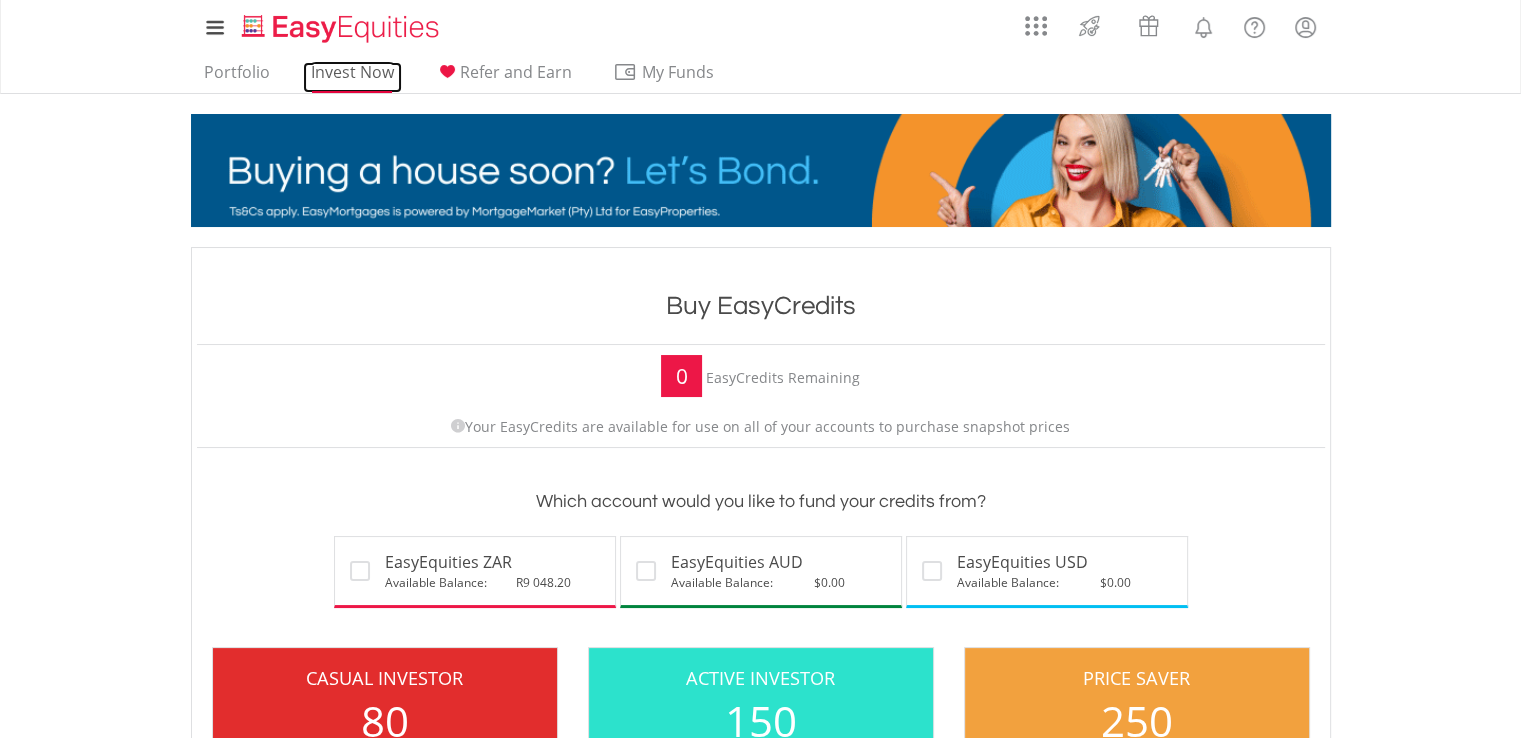 click on "Invest Now" at bounding box center (352, 77) 